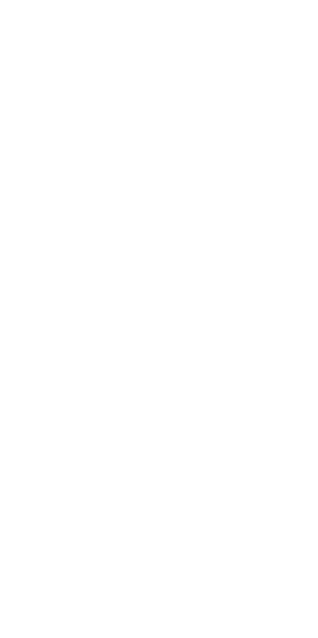 scroll, scrollTop: 0, scrollLeft: 0, axis: both 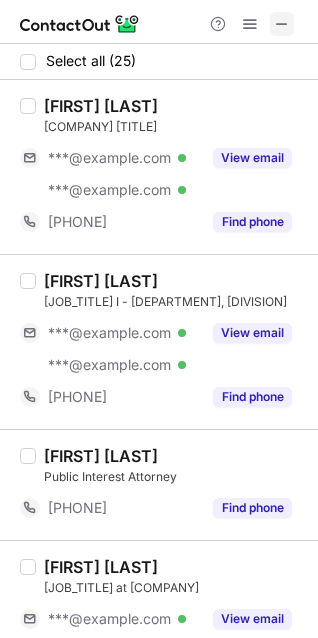 click at bounding box center [282, 24] 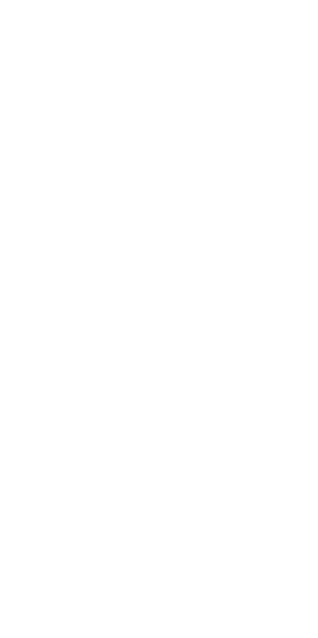scroll, scrollTop: 0, scrollLeft: 0, axis: both 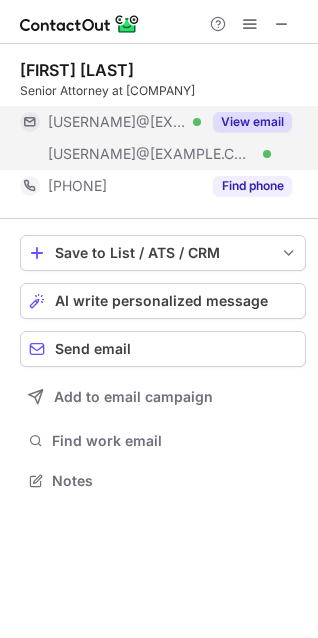 click on "View email" at bounding box center [252, 122] 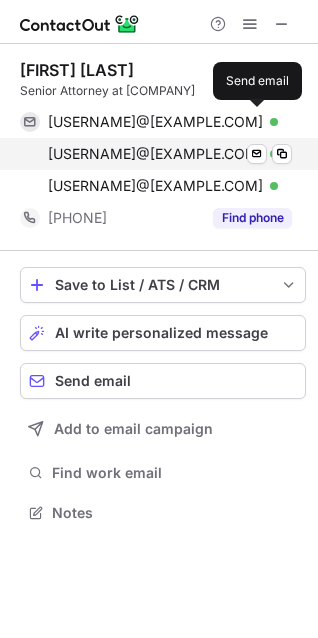 scroll, scrollTop: 10, scrollLeft: 10, axis: both 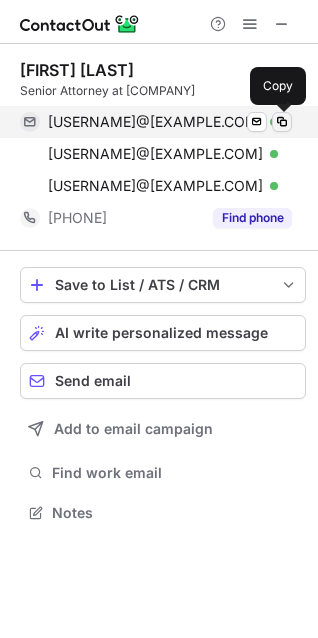 click at bounding box center (282, 122) 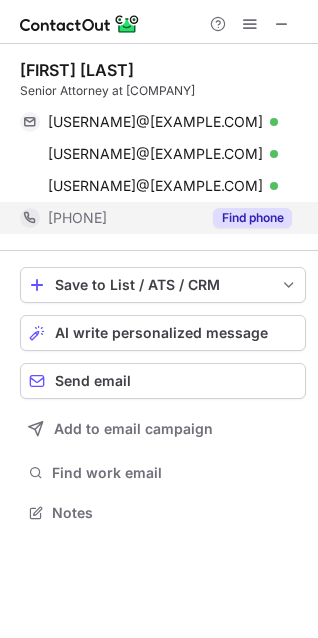 click on "Find phone" at bounding box center (252, 218) 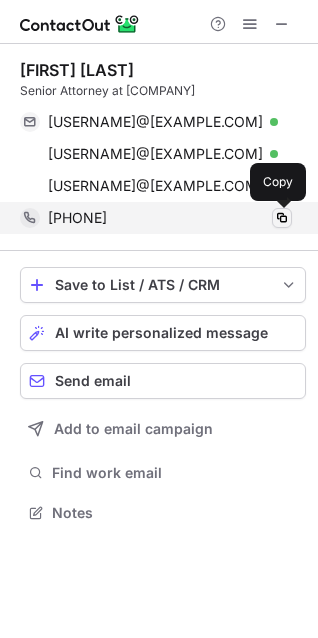 click at bounding box center [282, 218] 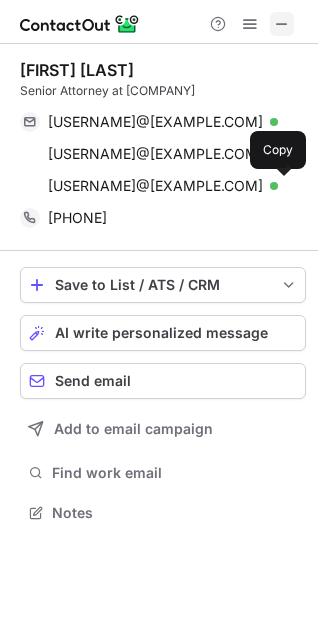 click at bounding box center [282, 24] 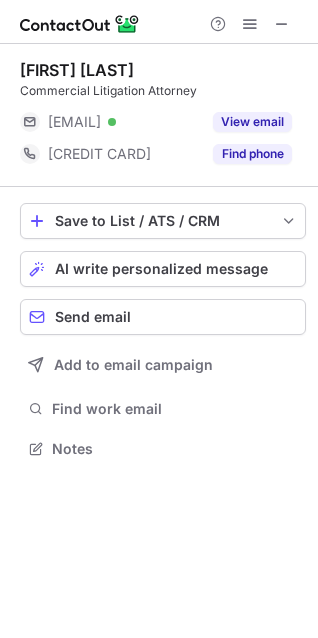 scroll, scrollTop: 0, scrollLeft: 0, axis: both 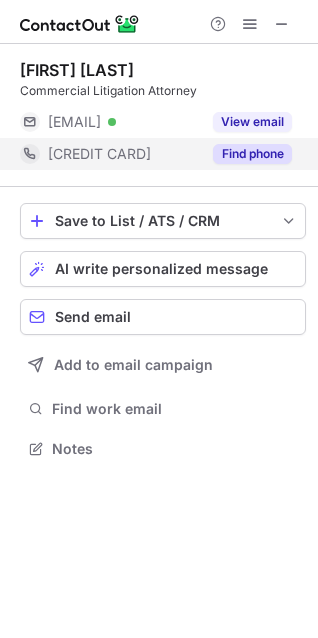 click on "Find phone" at bounding box center [252, 154] 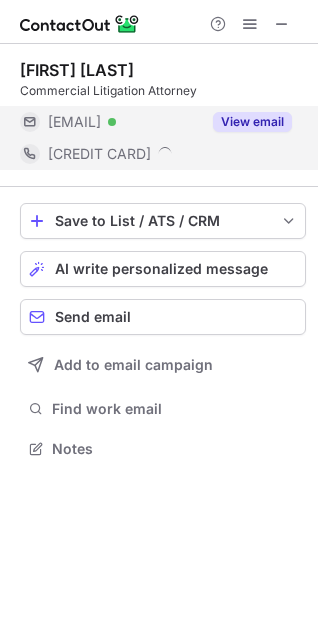 click on "View email" at bounding box center (252, 122) 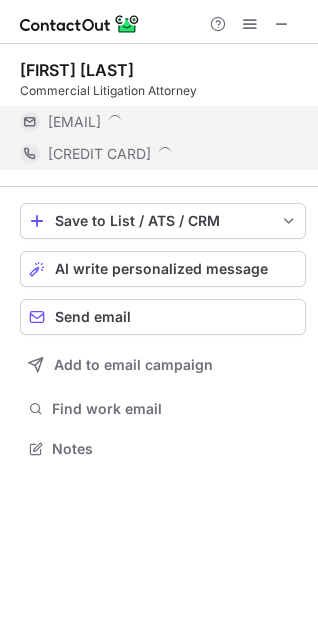 scroll, scrollTop: 10, scrollLeft: 10, axis: both 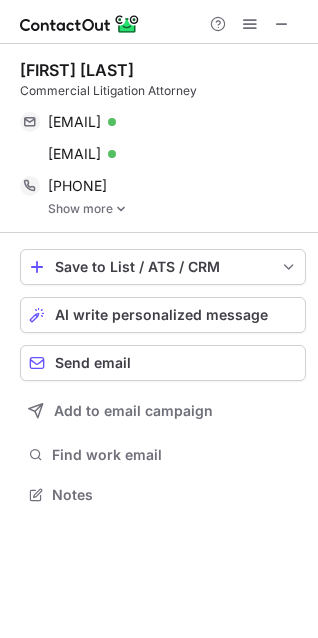 click at bounding box center [121, 209] 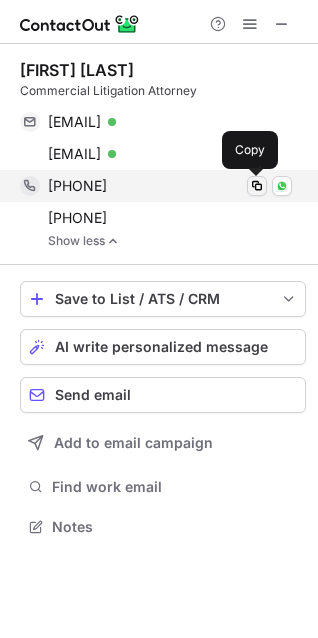 click at bounding box center [257, 186] 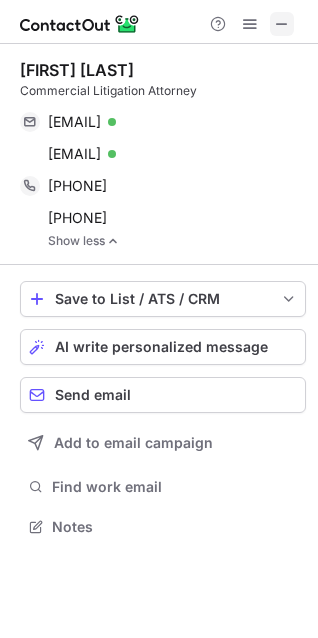 click at bounding box center [282, 24] 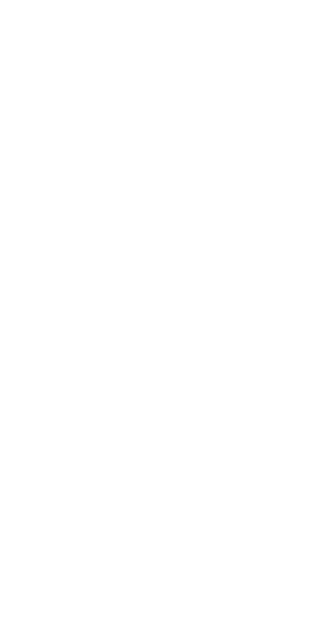 scroll, scrollTop: 0, scrollLeft: 0, axis: both 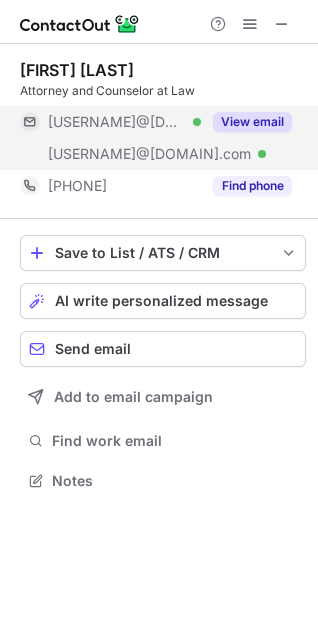 click on "View email" at bounding box center (252, 122) 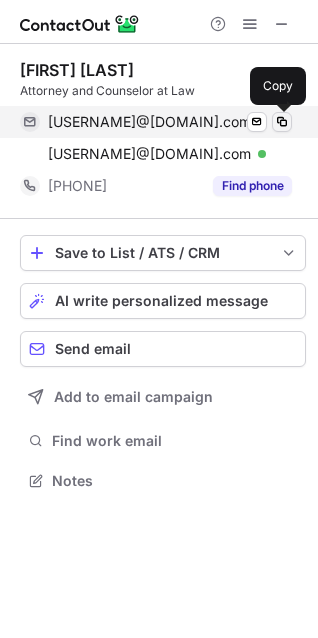 click at bounding box center (282, 122) 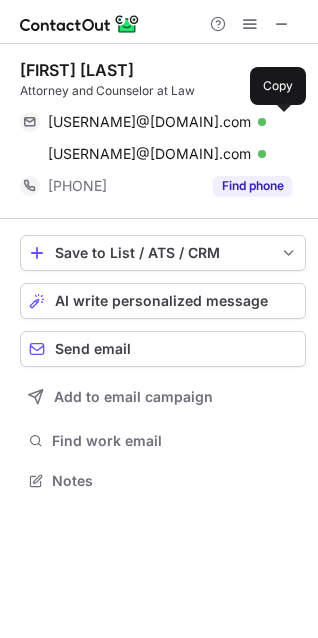 type 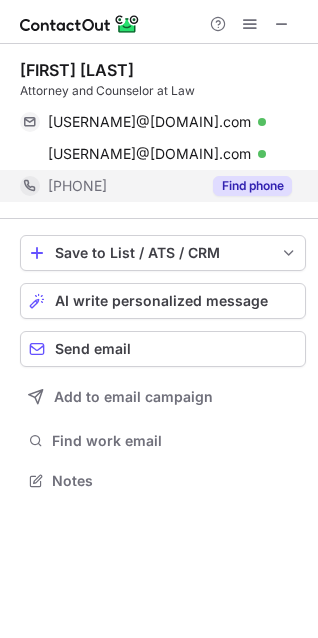 click on "Find phone" at bounding box center (252, 186) 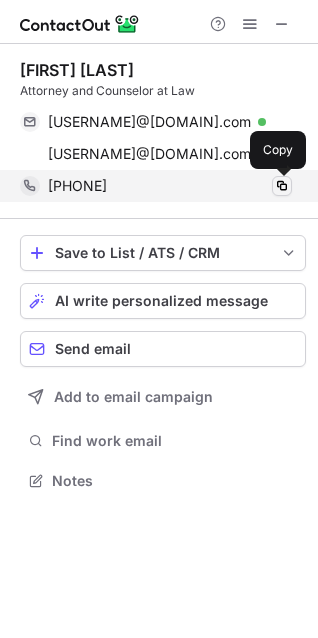 click at bounding box center (282, 186) 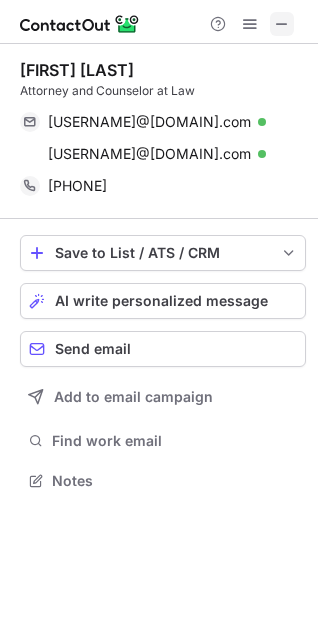 click at bounding box center [282, 24] 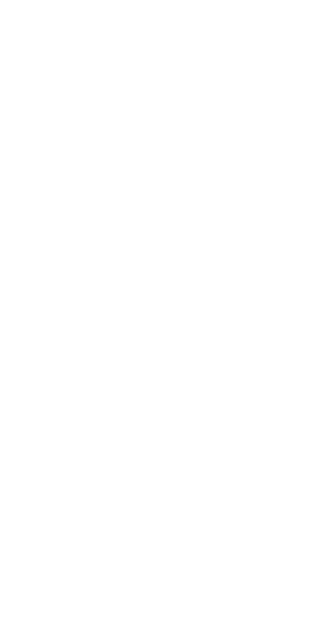 scroll, scrollTop: 0, scrollLeft: 0, axis: both 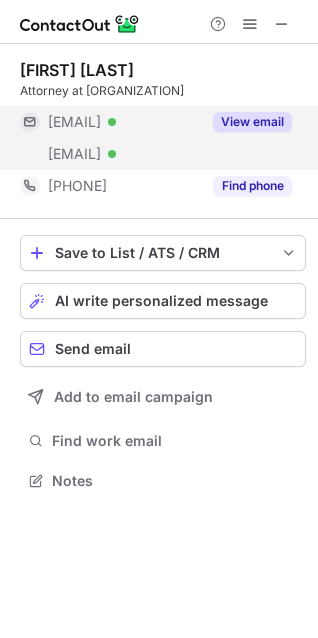 click on "View email" at bounding box center [252, 122] 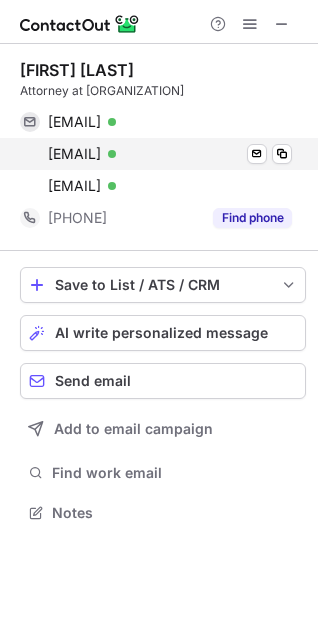 scroll, scrollTop: 10, scrollLeft: 10, axis: both 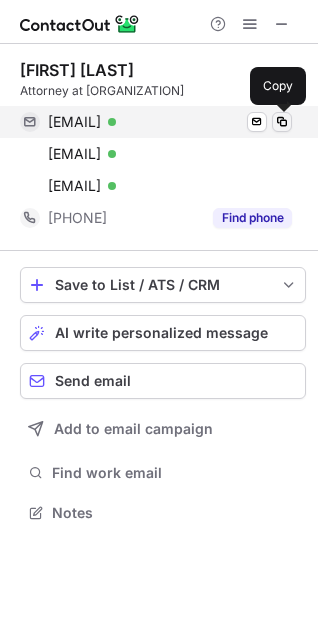 click at bounding box center (282, 122) 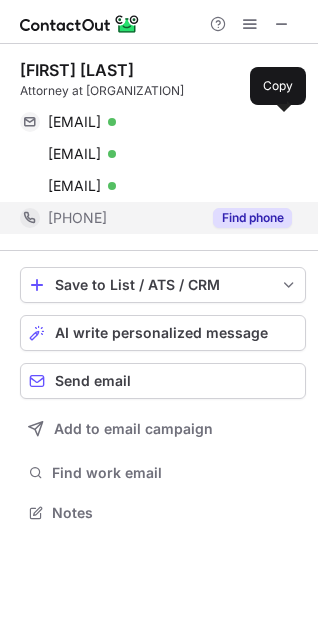 click on "Find phone" at bounding box center [252, 218] 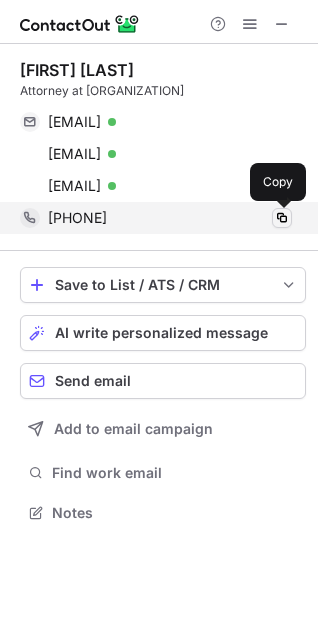 click at bounding box center [282, 218] 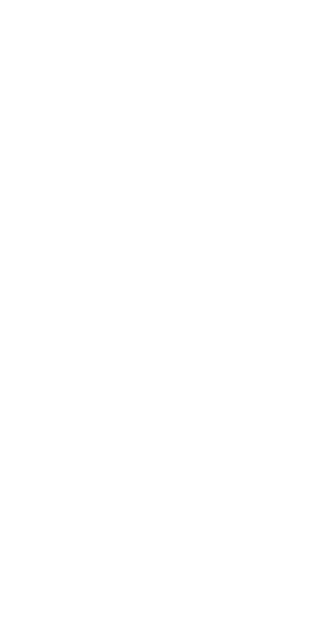 scroll, scrollTop: 0, scrollLeft: 0, axis: both 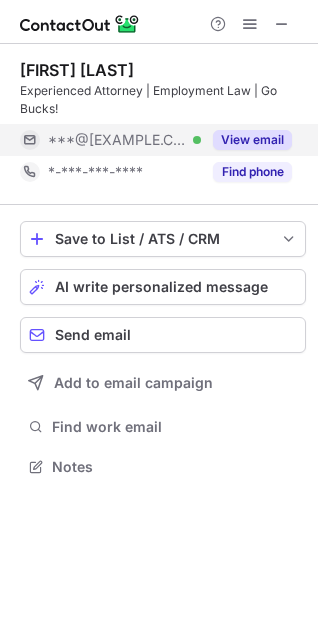 click on "View email" at bounding box center (252, 140) 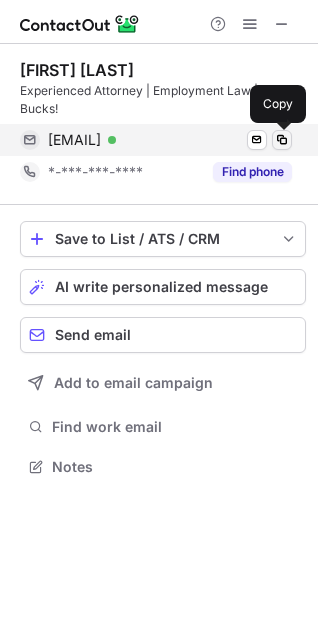 click at bounding box center [282, 140] 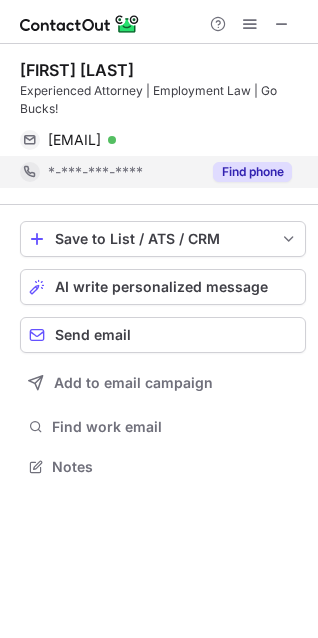 click on "Find phone" at bounding box center [252, 172] 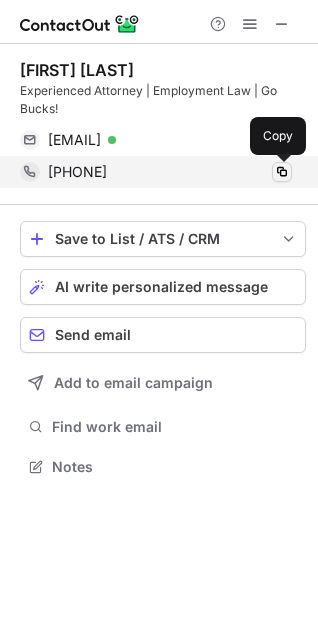 click at bounding box center [282, 172] 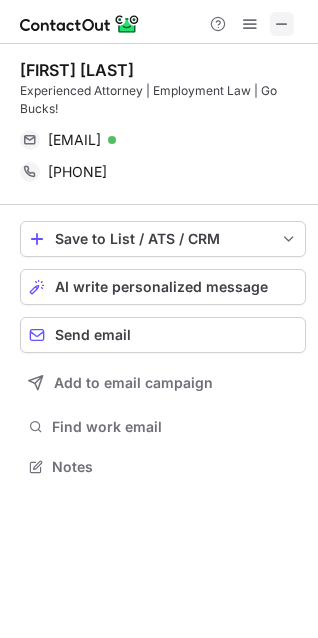 click at bounding box center (282, 24) 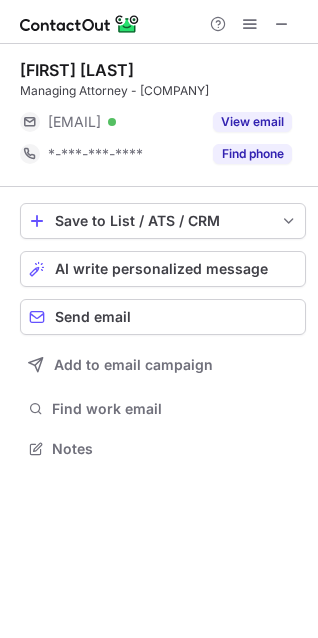 scroll, scrollTop: 0, scrollLeft: 0, axis: both 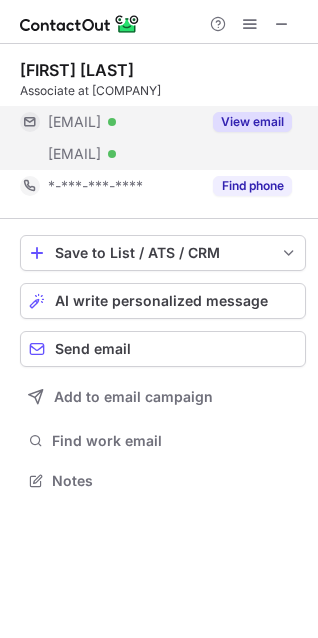 click on "View email" at bounding box center (252, 122) 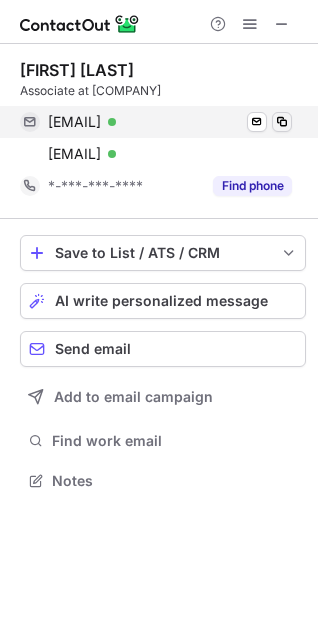 click at bounding box center [282, 122] 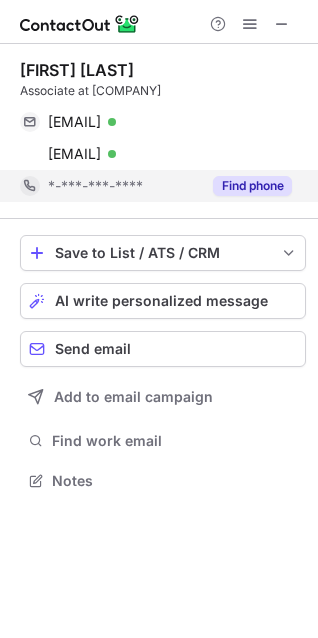 click on "Find phone" at bounding box center [252, 186] 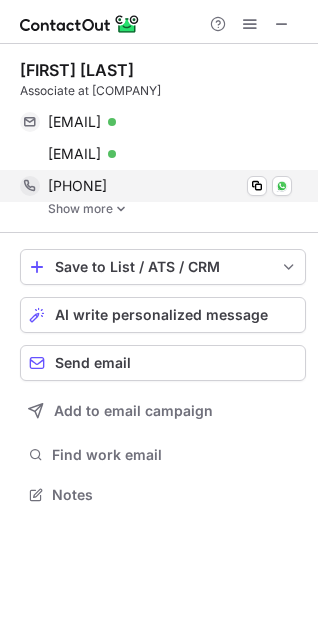 scroll, scrollTop: 10, scrollLeft: 10, axis: both 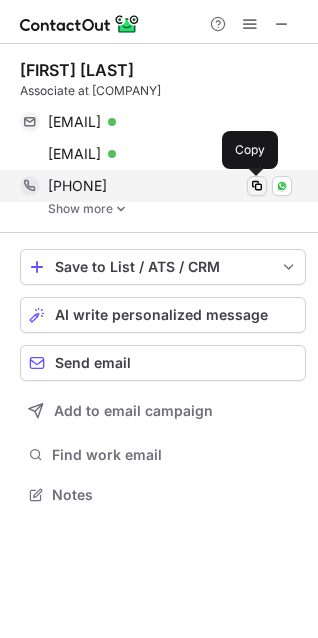 click at bounding box center (257, 186) 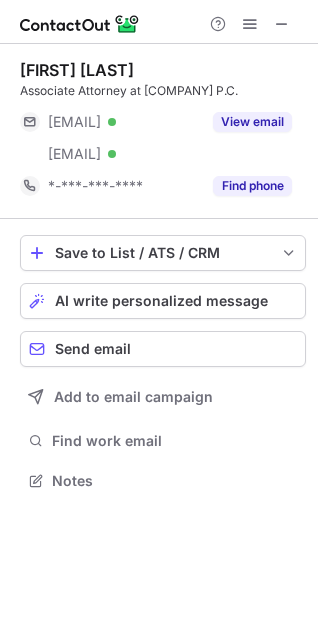 scroll, scrollTop: 0, scrollLeft: 0, axis: both 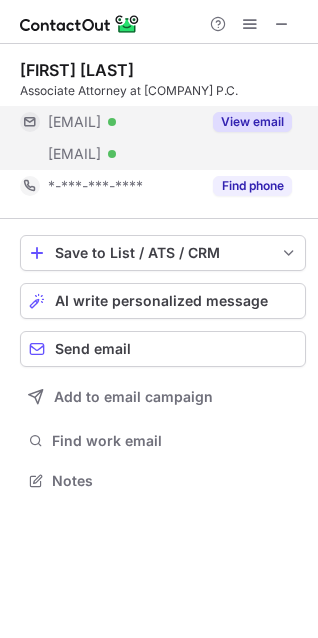 click on "View email" at bounding box center (252, 122) 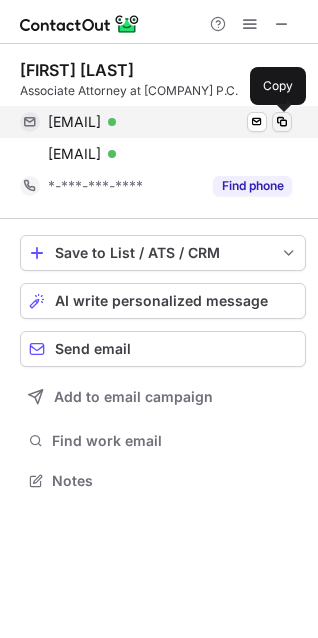 click at bounding box center (282, 122) 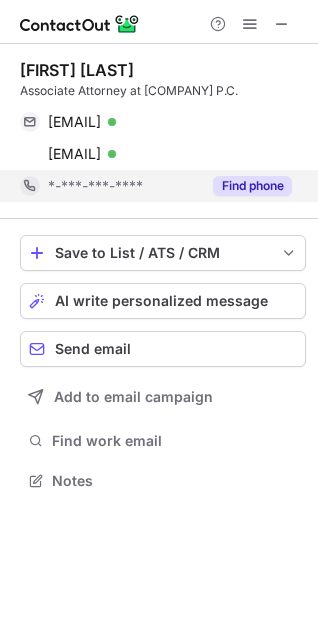 click on "Find phone" at bounding box center [252, 186] 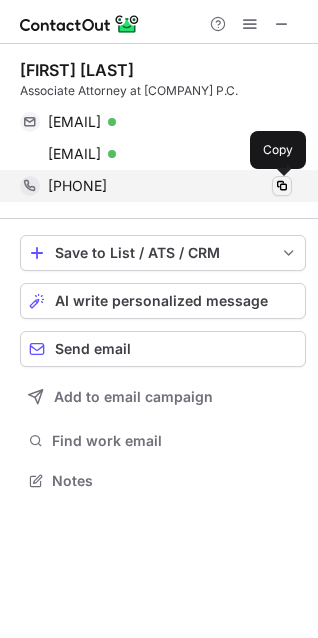 click at bounding box center (282, 186) 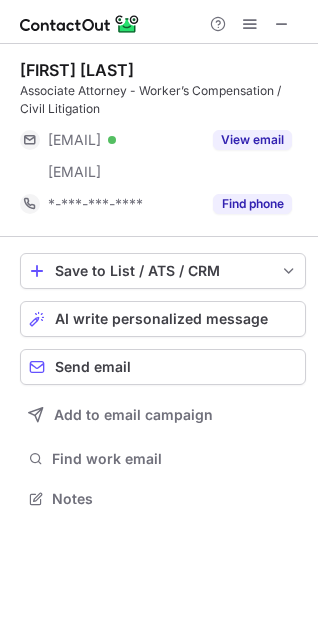 scroll, scrollTop: 0, scrollLeft: 0, axis: both 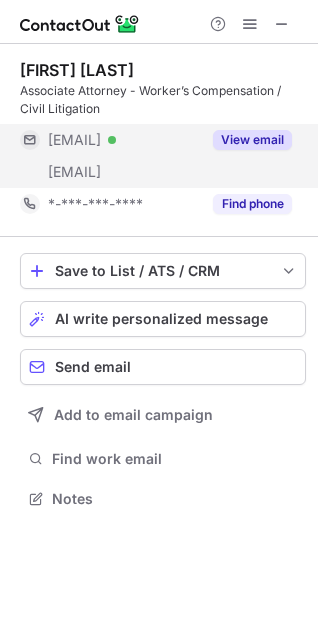 click on "View email" at bounding box center [252, 140] 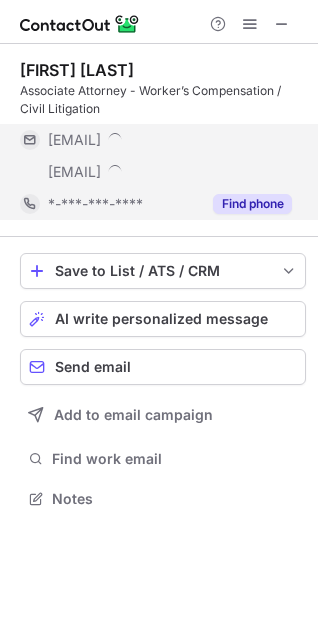 scroll, scrollTop: 10, scrollLeft: 10, axis: both 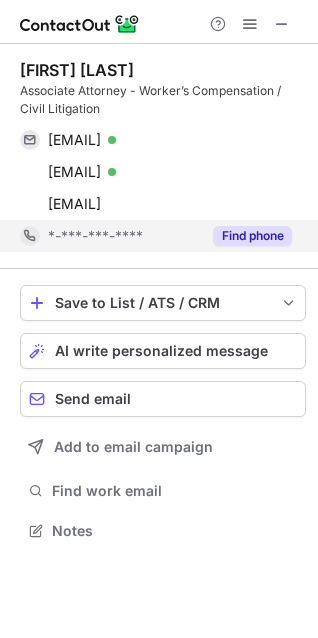click on "Find phone" at bounding box center [252, 236] 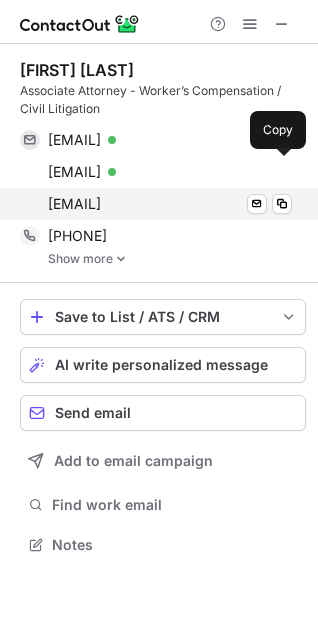 scroll, scrollTop: 10, scrollLeft: 10, axis: both 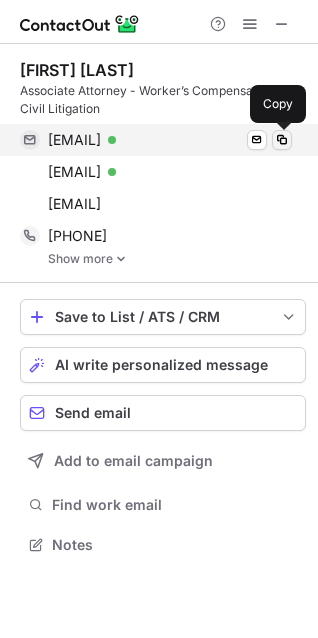 click at bounding box center [282, 140] 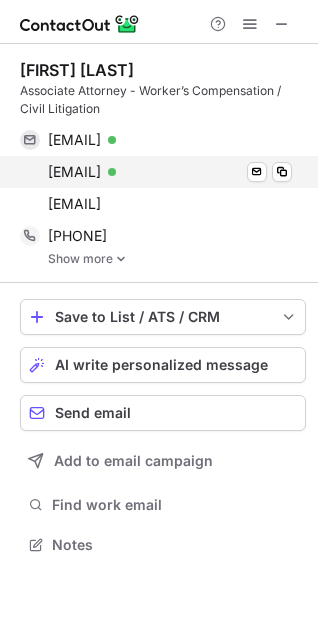 type 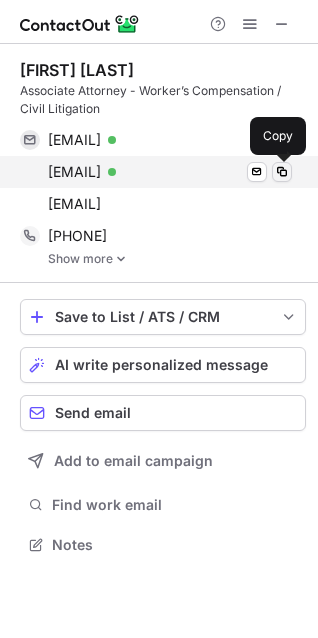 click at bounding box center [282, 172] 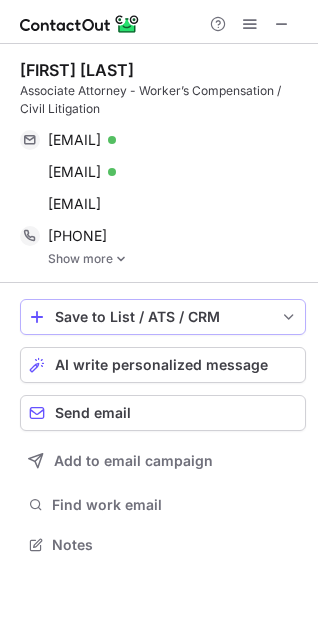 type 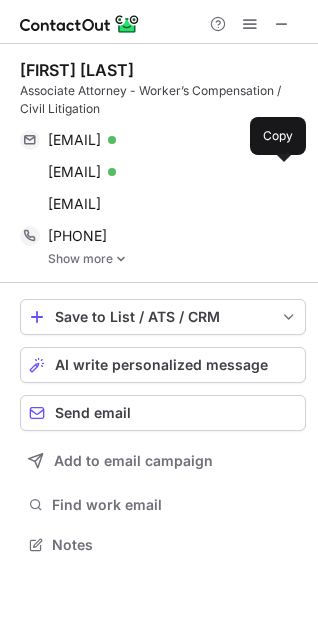 click at bounding box center (121, 259) 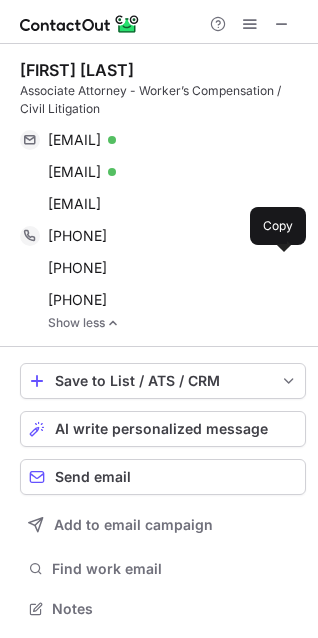 scroll, scrollTop: 10, scrollLeft: 10, axis: both 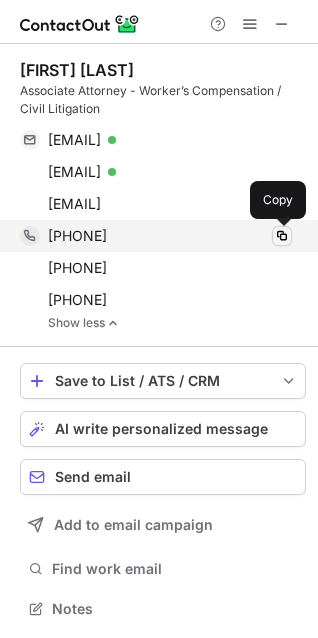 click at bounding box center [282, 236] 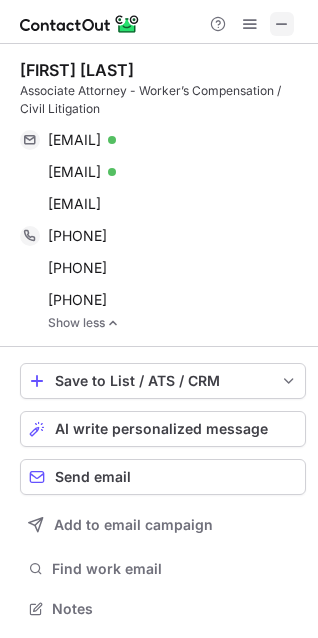 click at bounding box center [282, 24] 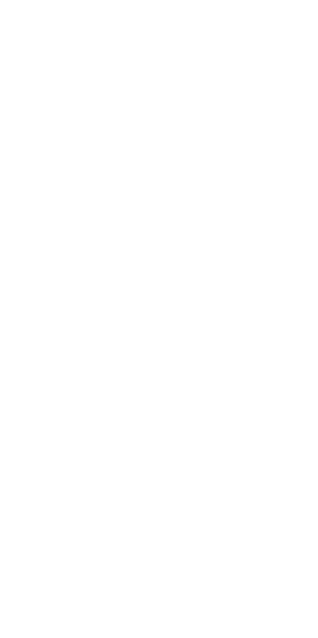 scroll, scrollTop: 0, scrollLeft: 0, axis: both 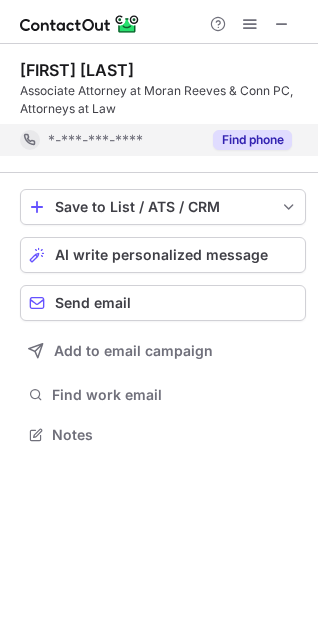 click on "Find phone" at bounding box center [252, 140] 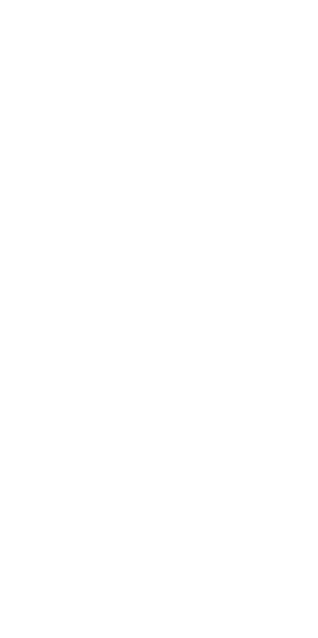 scroll, scrollTop: 0, scrollLeft: 0, axis: both 